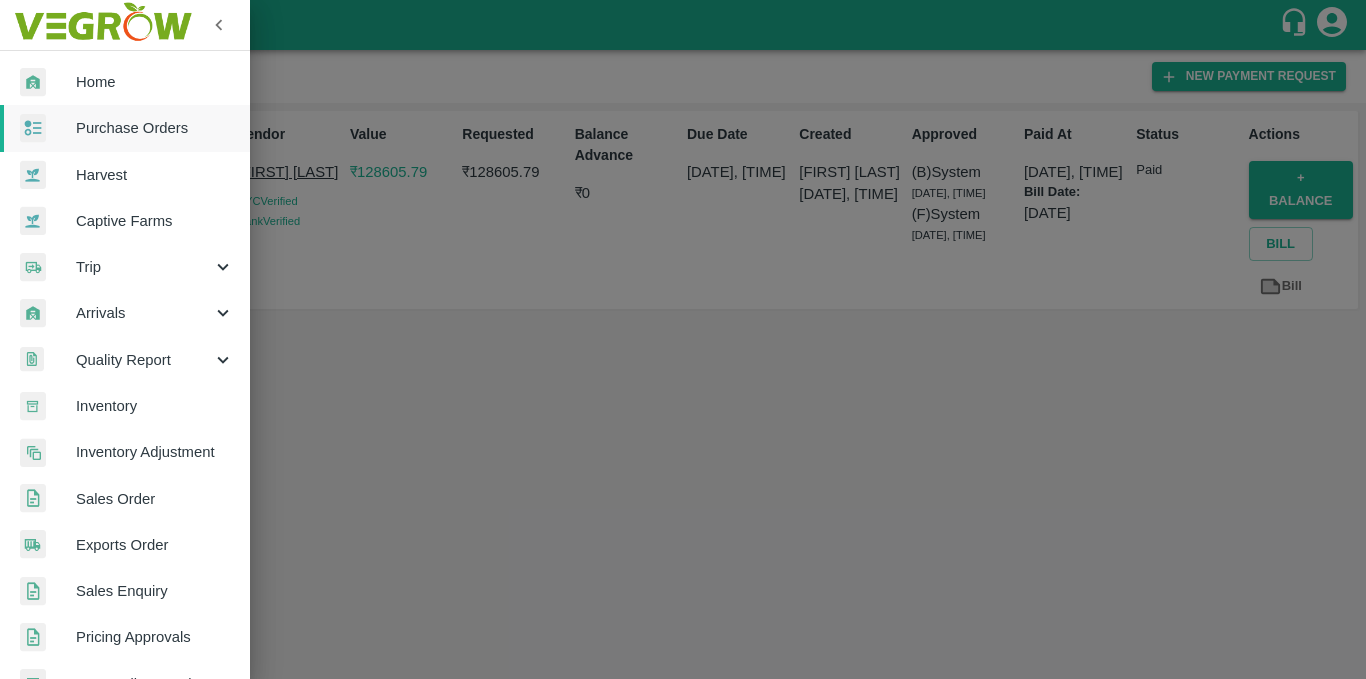 scroll, scrollTop: 0, scrollLeft: 0, axis: both 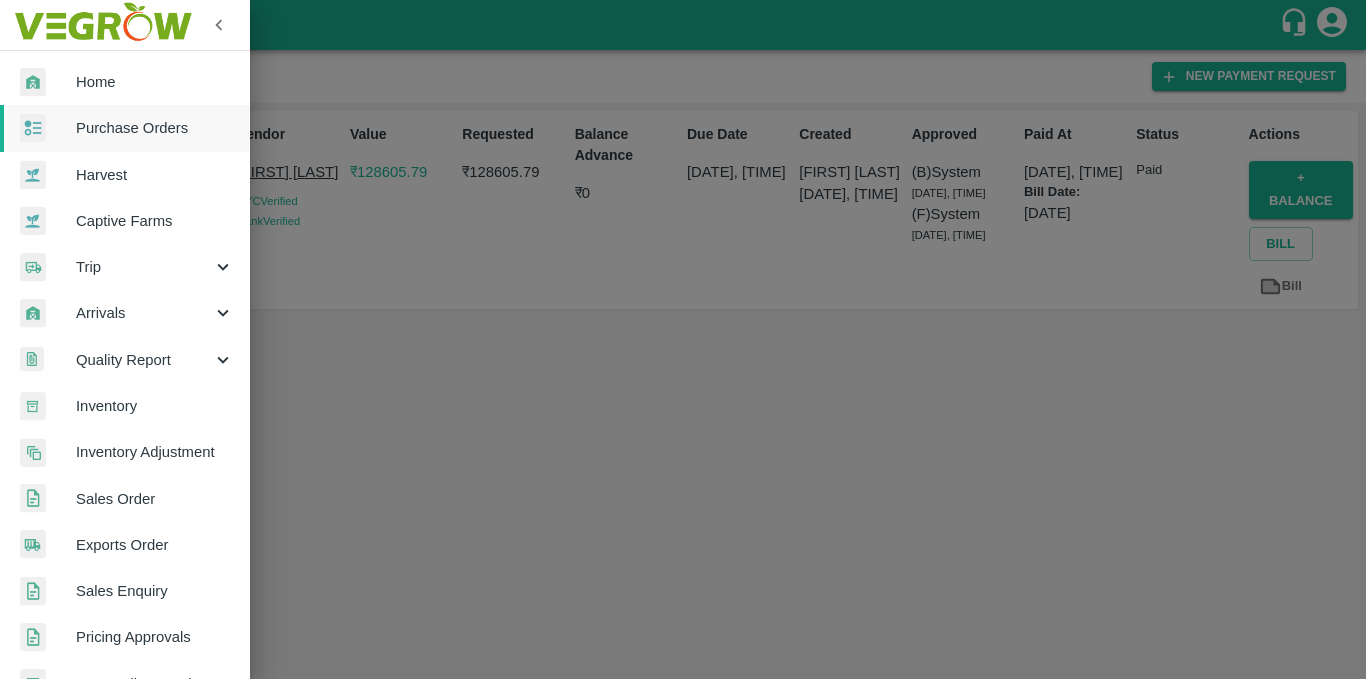 click on "Purchase Orders" at bounding box center (125, 128) 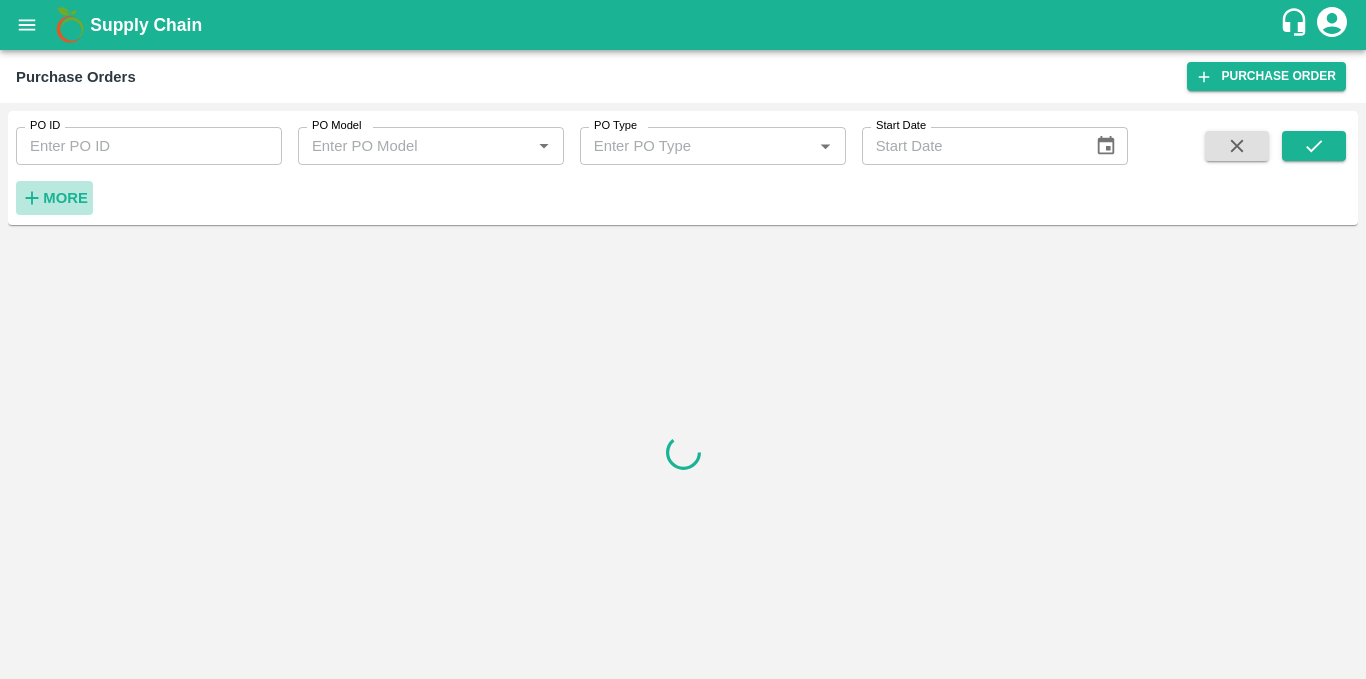 click 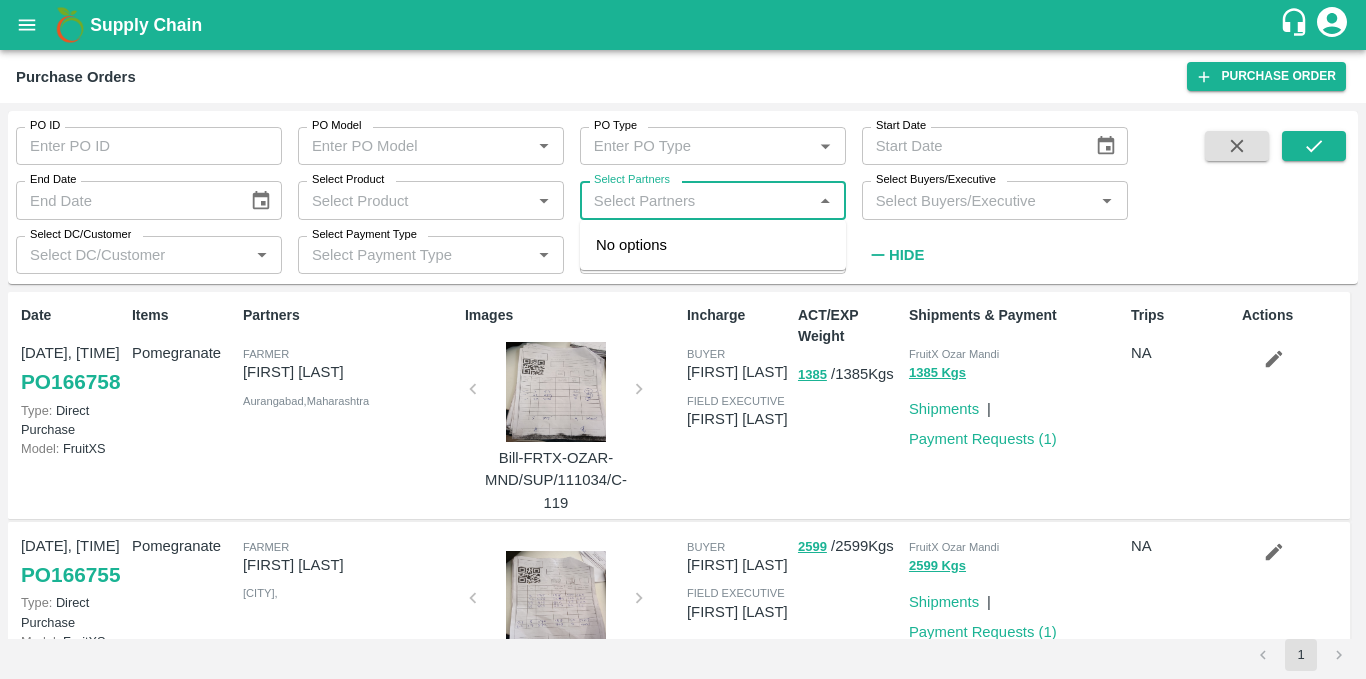 click on "Select Partners" at bounding box center [696, 200] 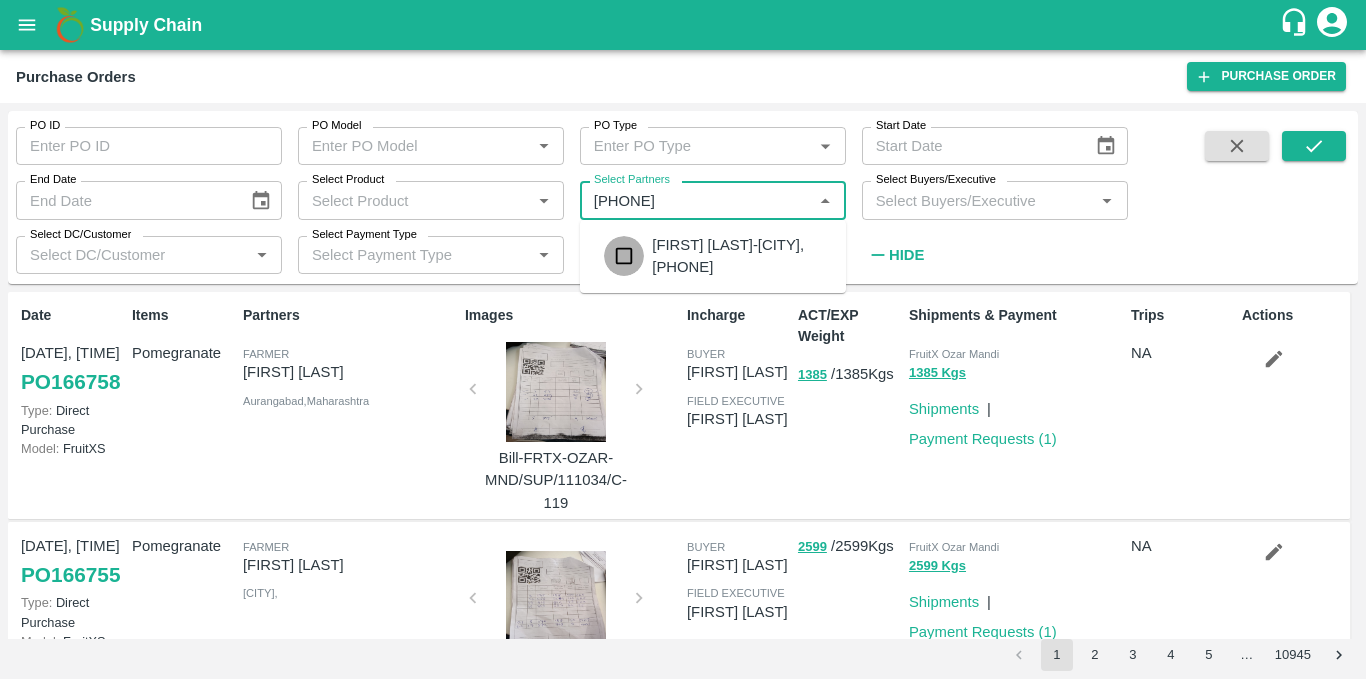 click at bounding box center (624, 256) 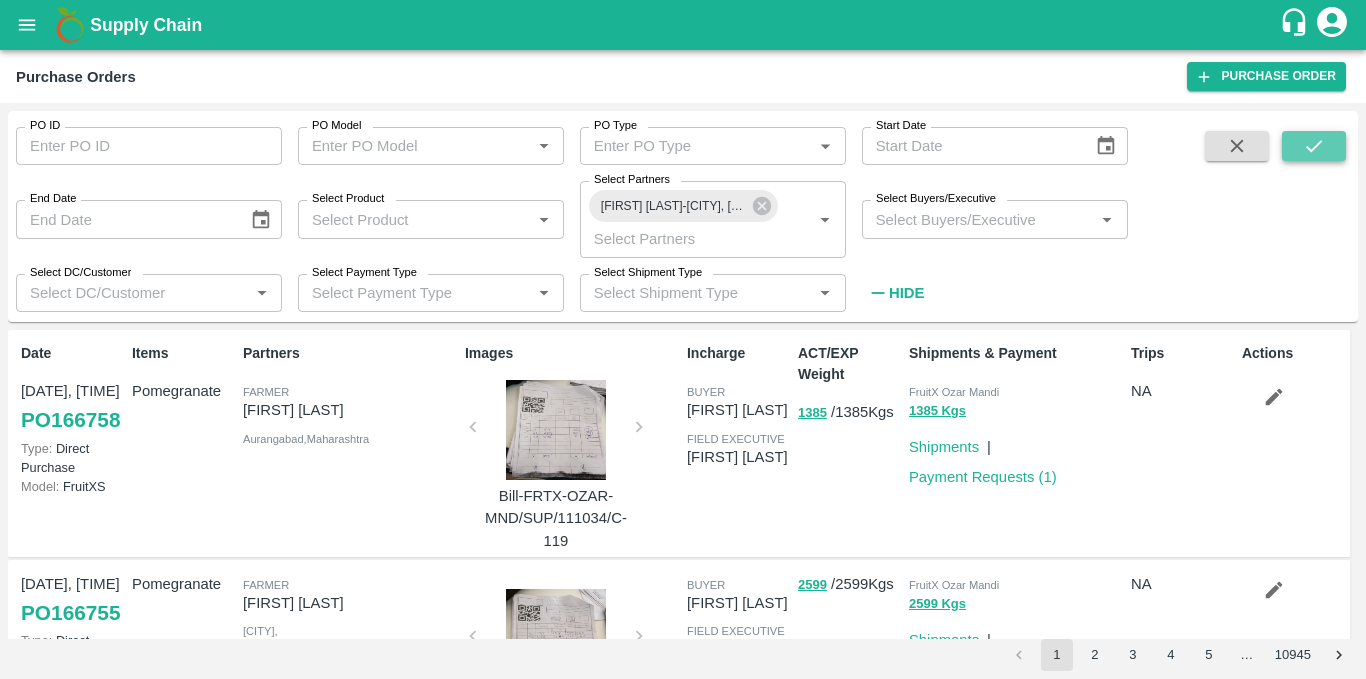 click 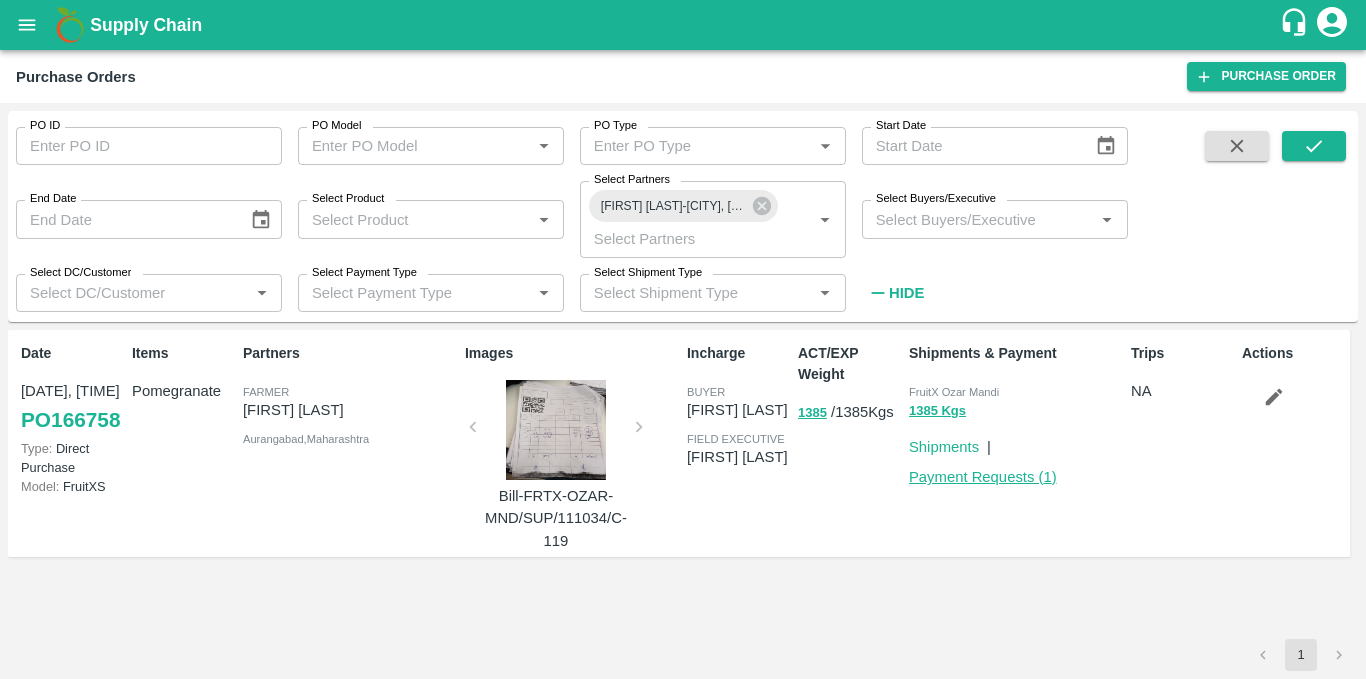 click on "Payment Requests ( 1 )" at bounding box center (983, 477) 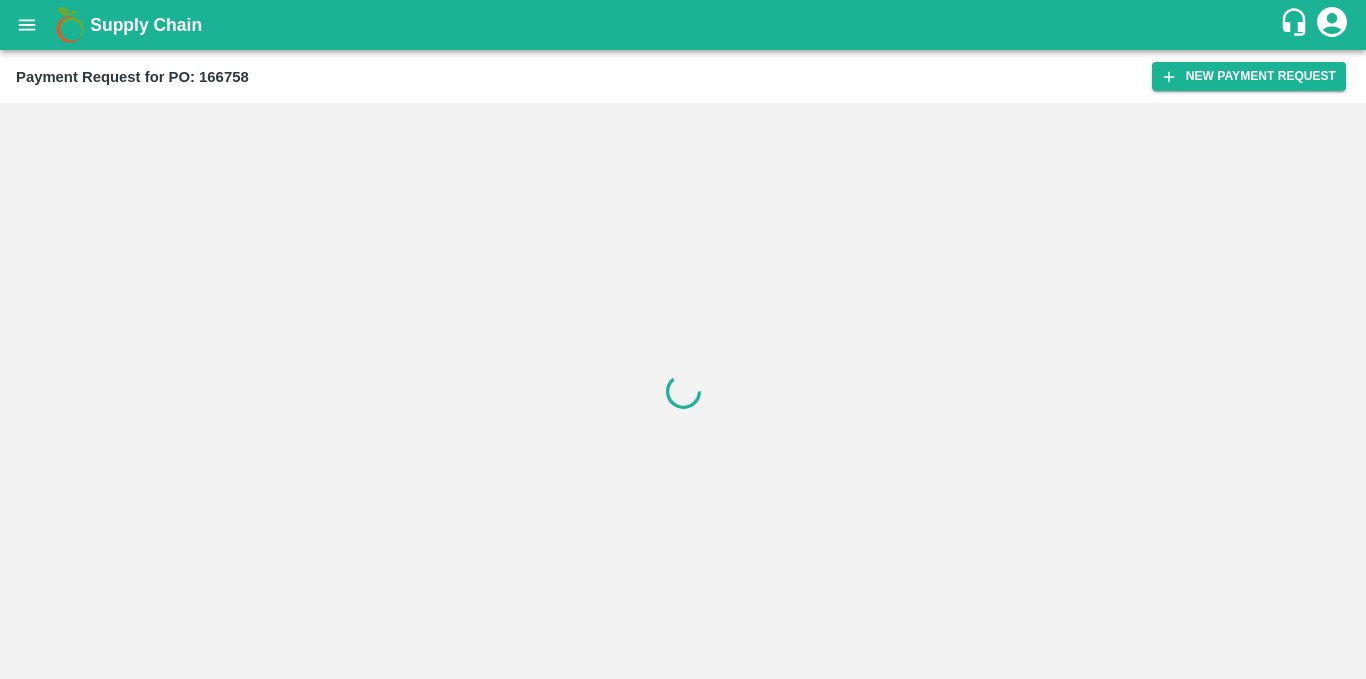 scroll, scrollTop: 0, scrollLeft: 0, axis: both 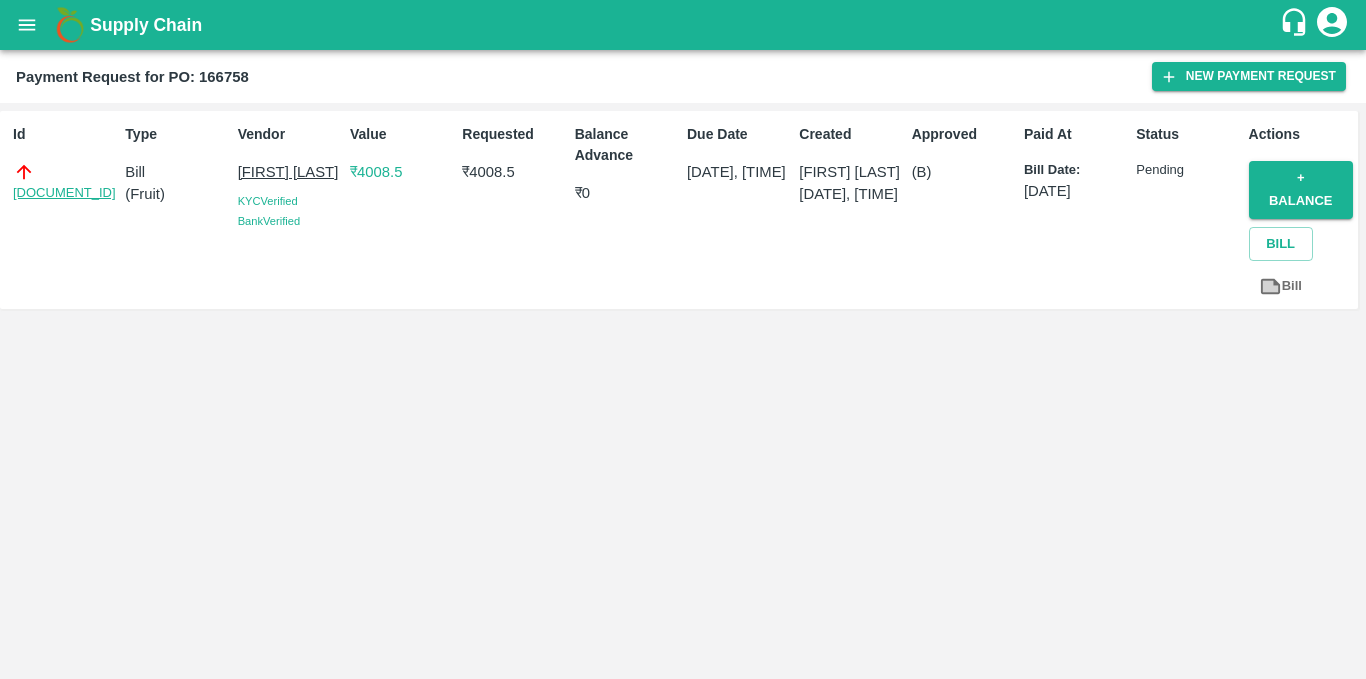 click on "PR-246705" at bounding box center (64, 193) 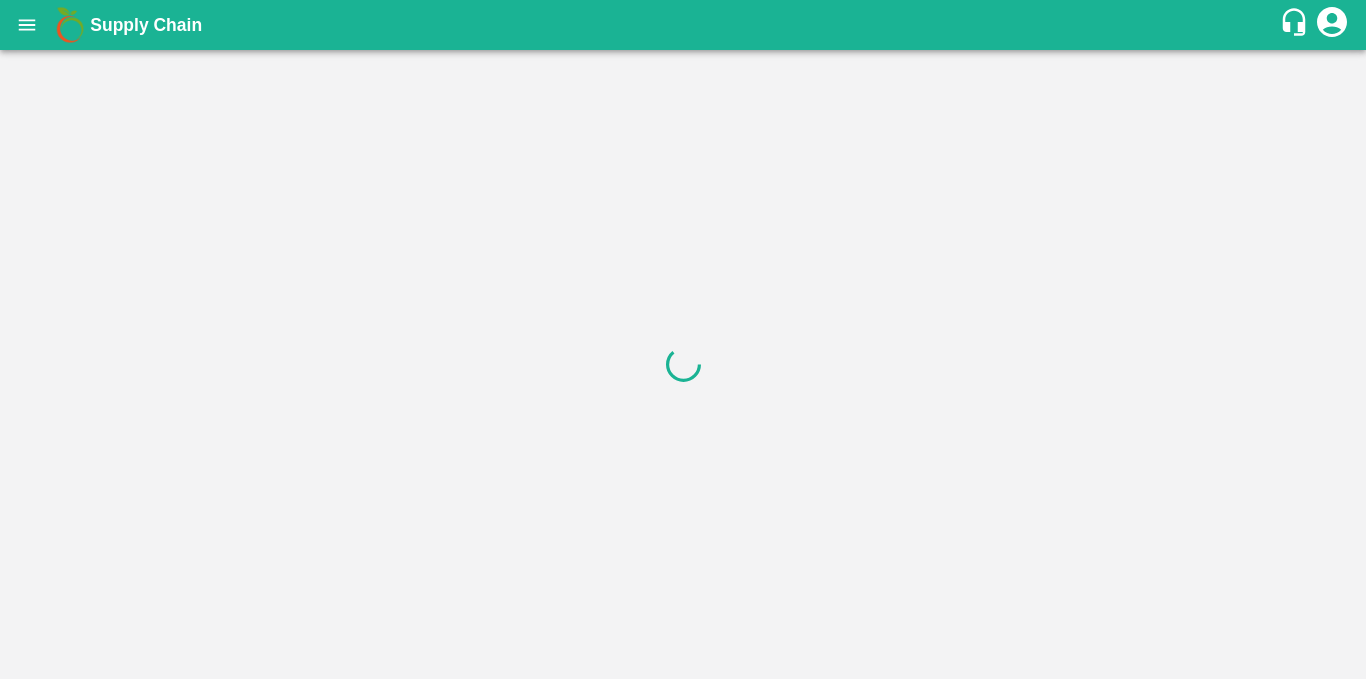 scroll, scrollTop: 0, scrollLeft: 0, axis: both 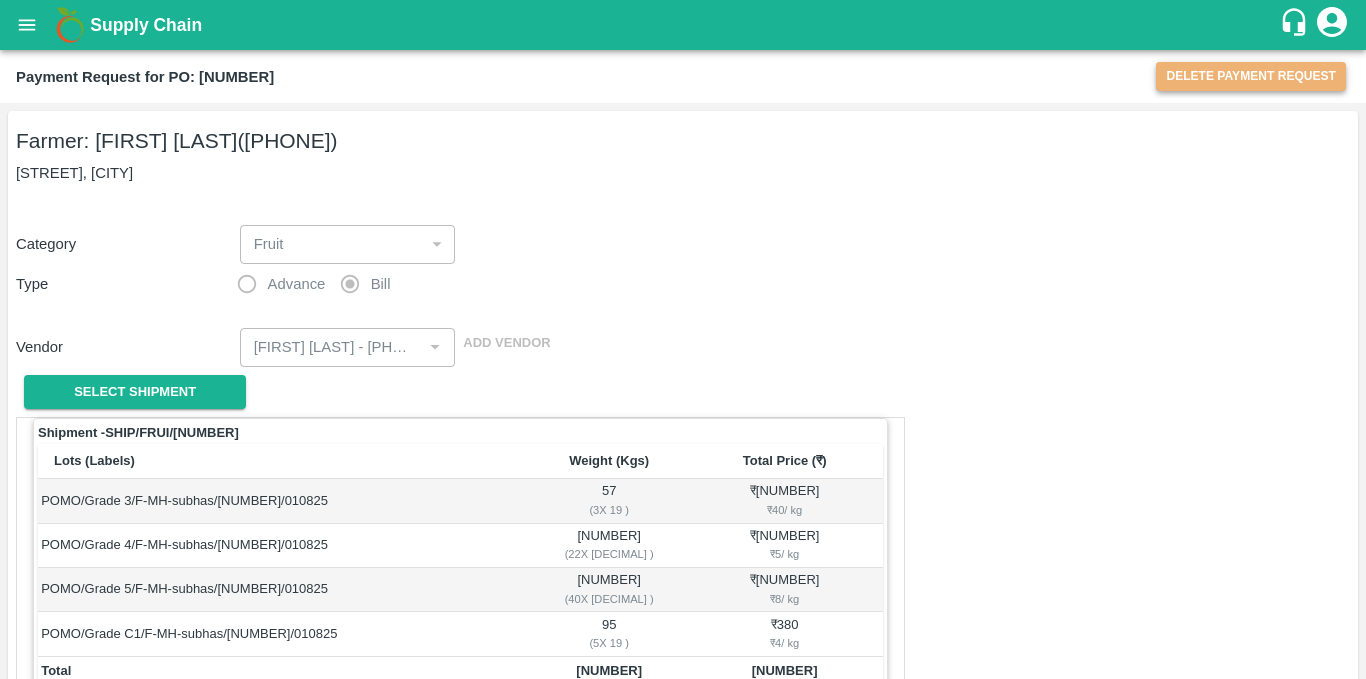 click on "Delete Payment Request" at bounding box center (1251, 76) 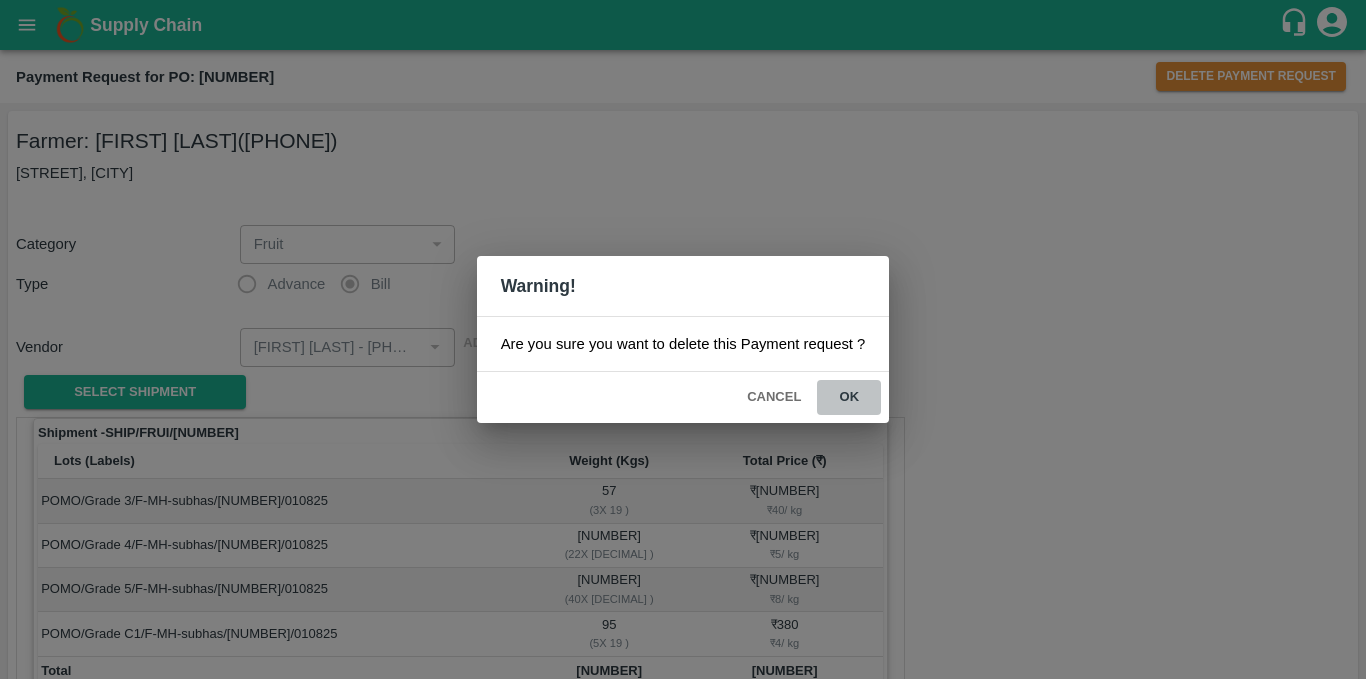 click on "ok" at bounding box center [849, 397] 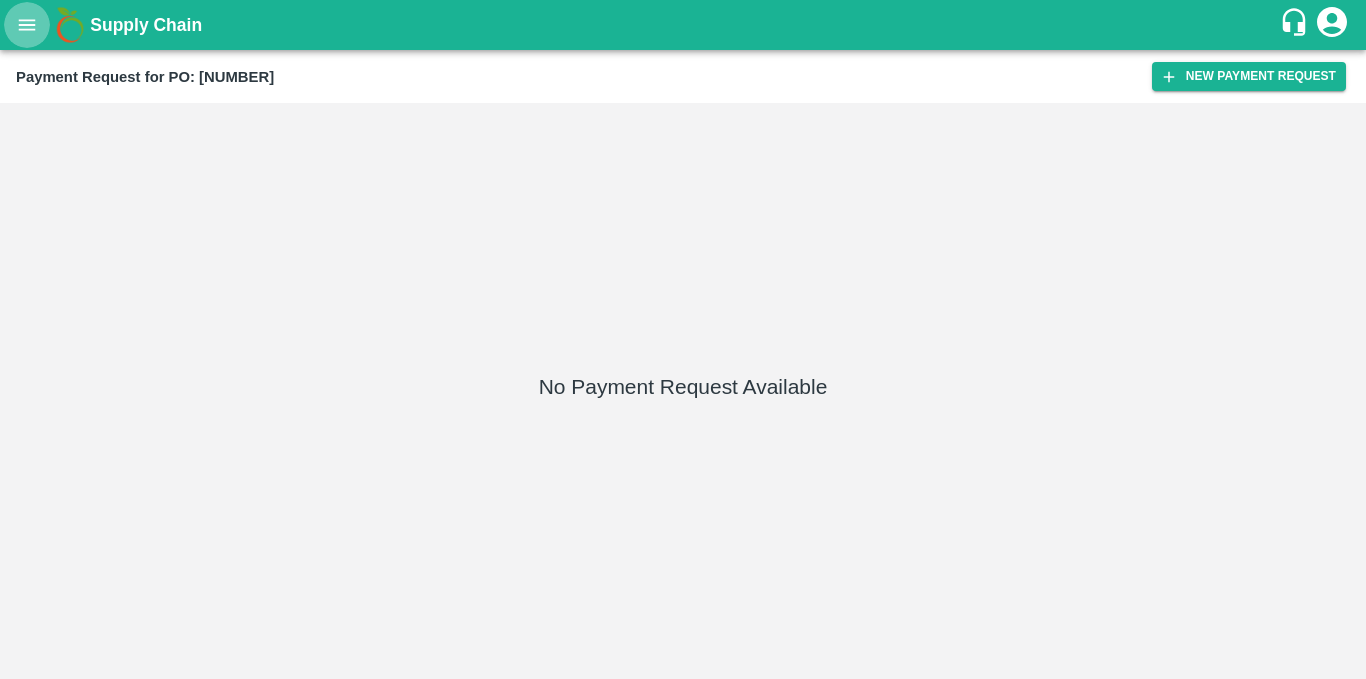 click at bounding box center [27, 25] 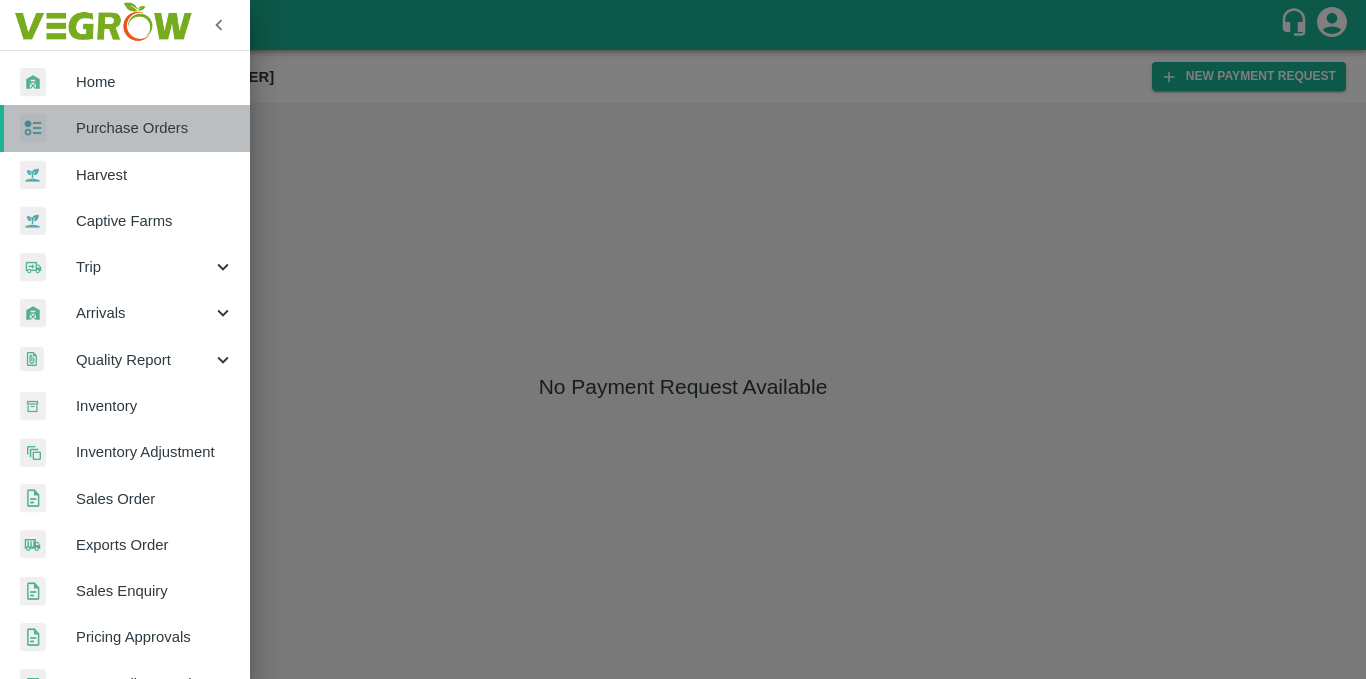 click on "Purchase Orders" at bounding box center (155, 128) 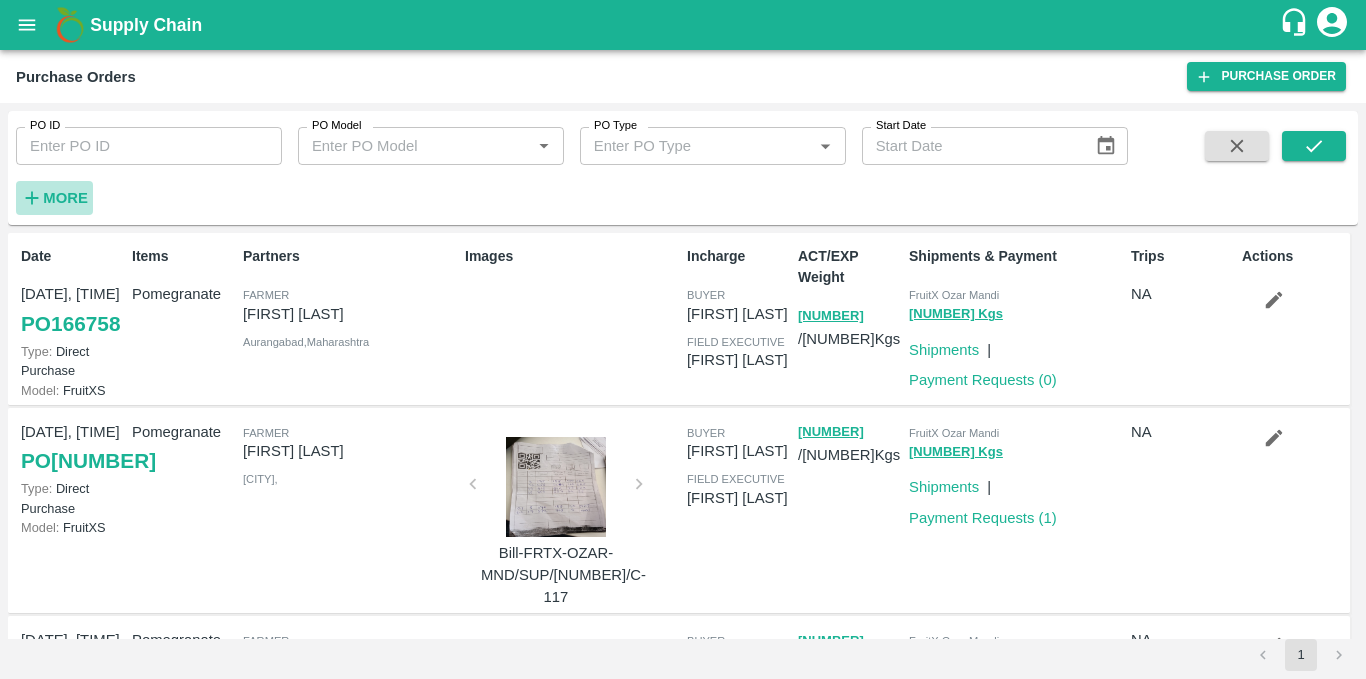 click on "More" at bounding box center (65, 198) 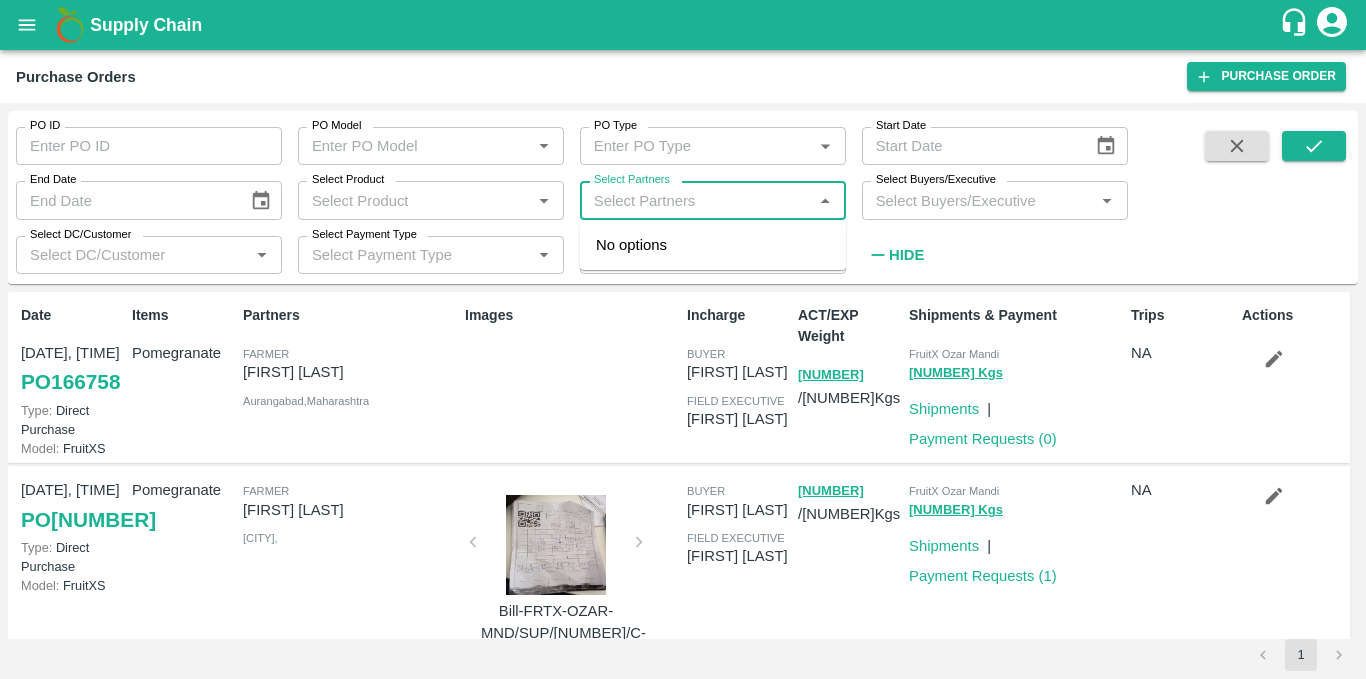 click on "Select Partners" at bounding box center (696, 200) 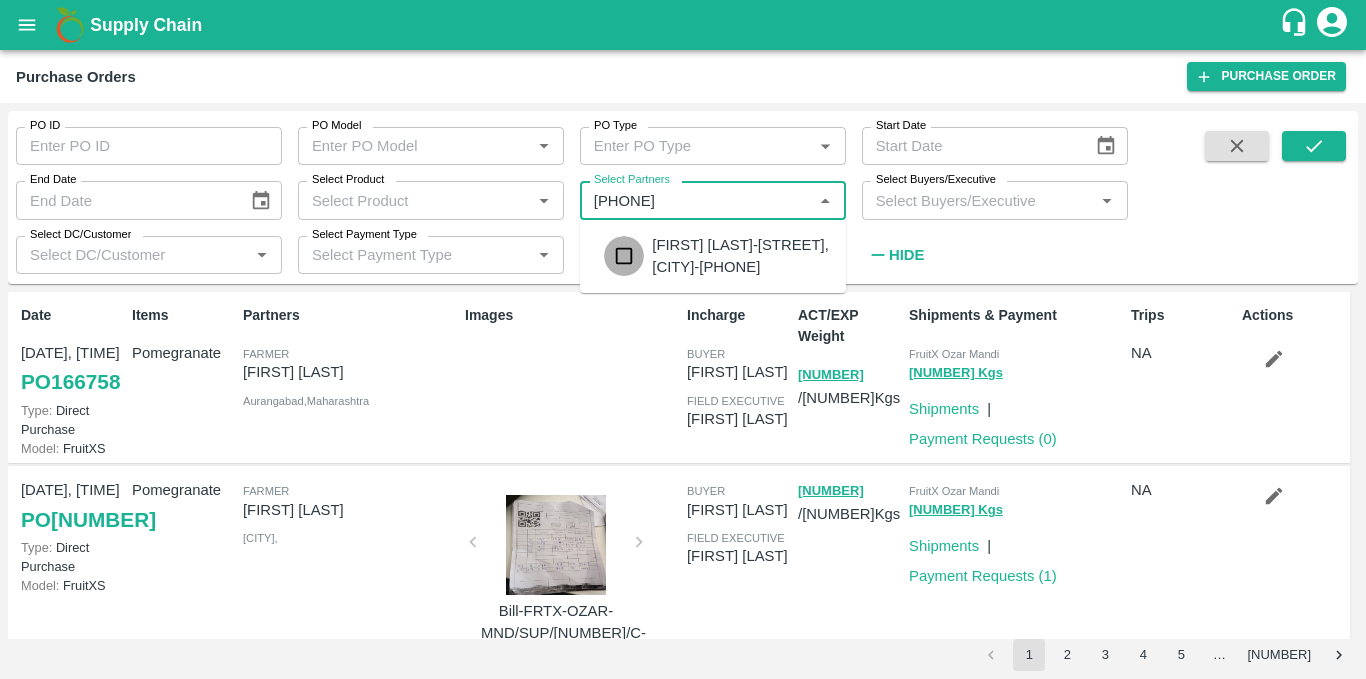 click at bounding box center (624, 256) 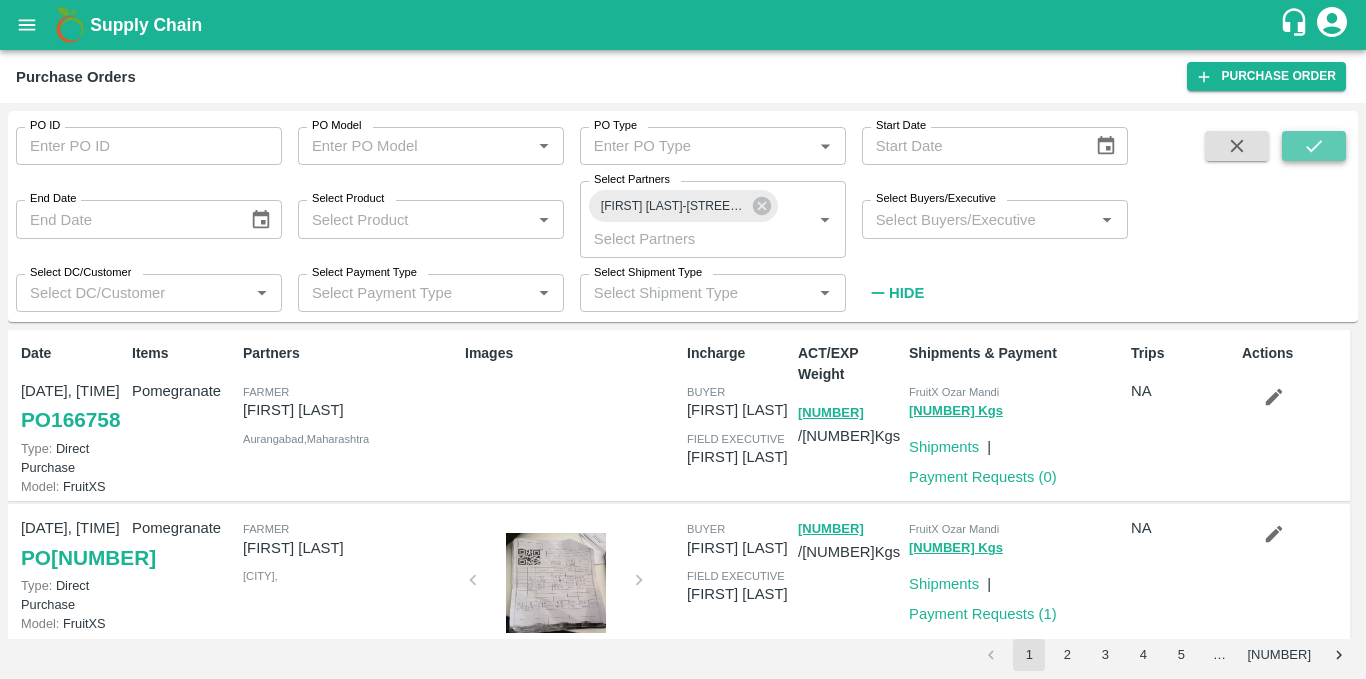click at bounding box center (1314, 146) 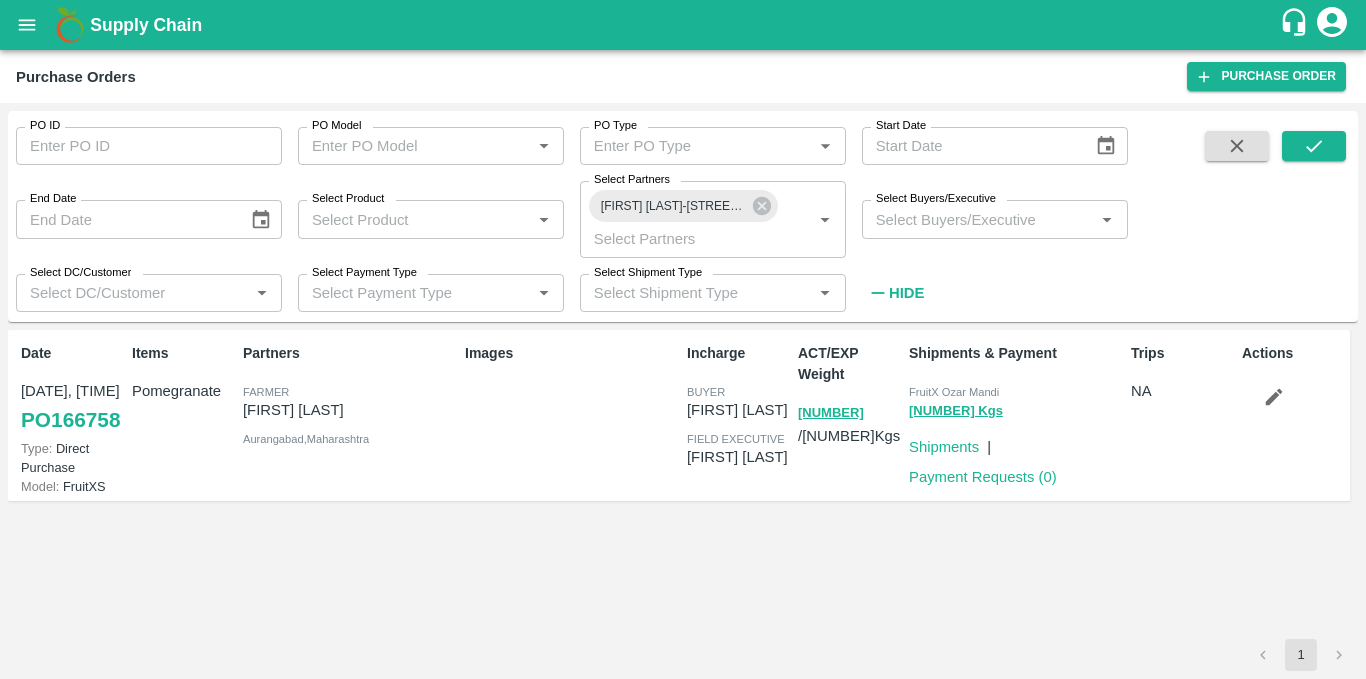 click on "PO [NUMBER]" at bounding box center [70, 420] 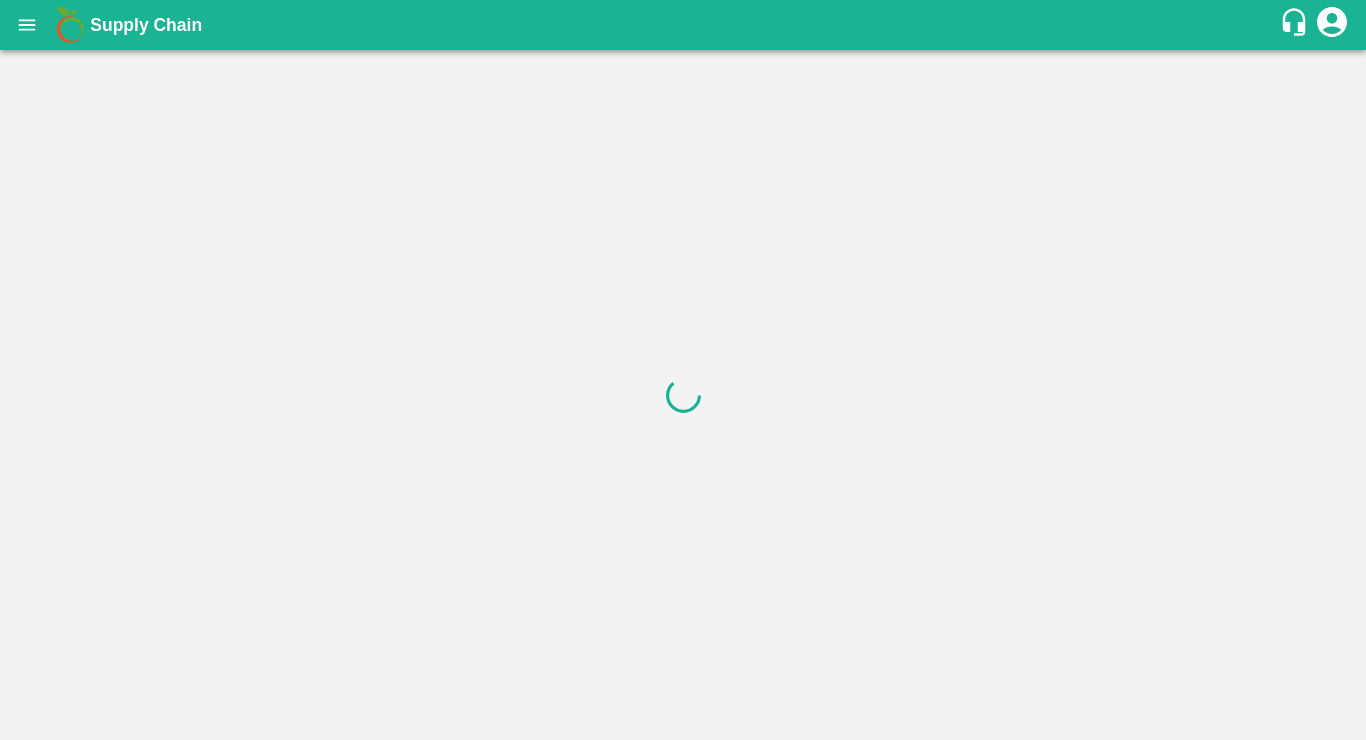 scroll, scrollTop: 0, scrollLeft: 0, axis: both 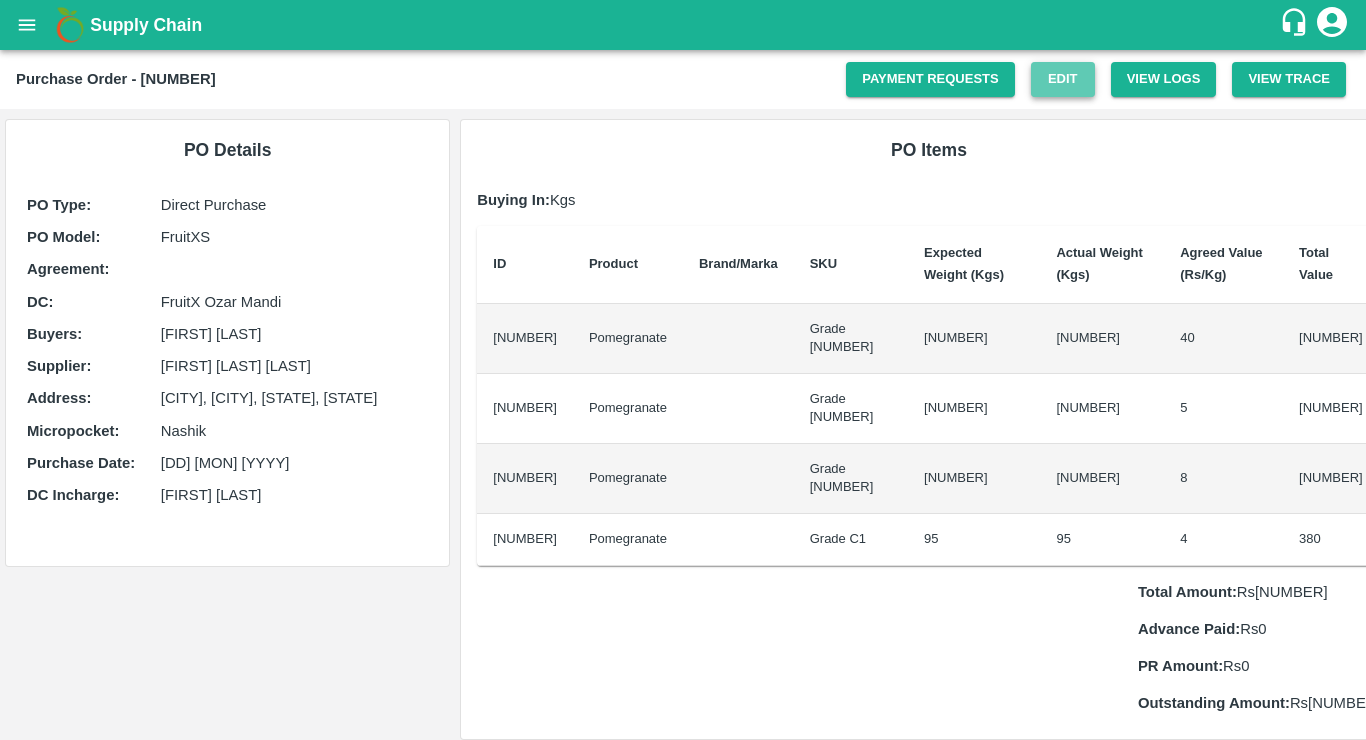 click on "Edit" at bounding box center [1063, 79] 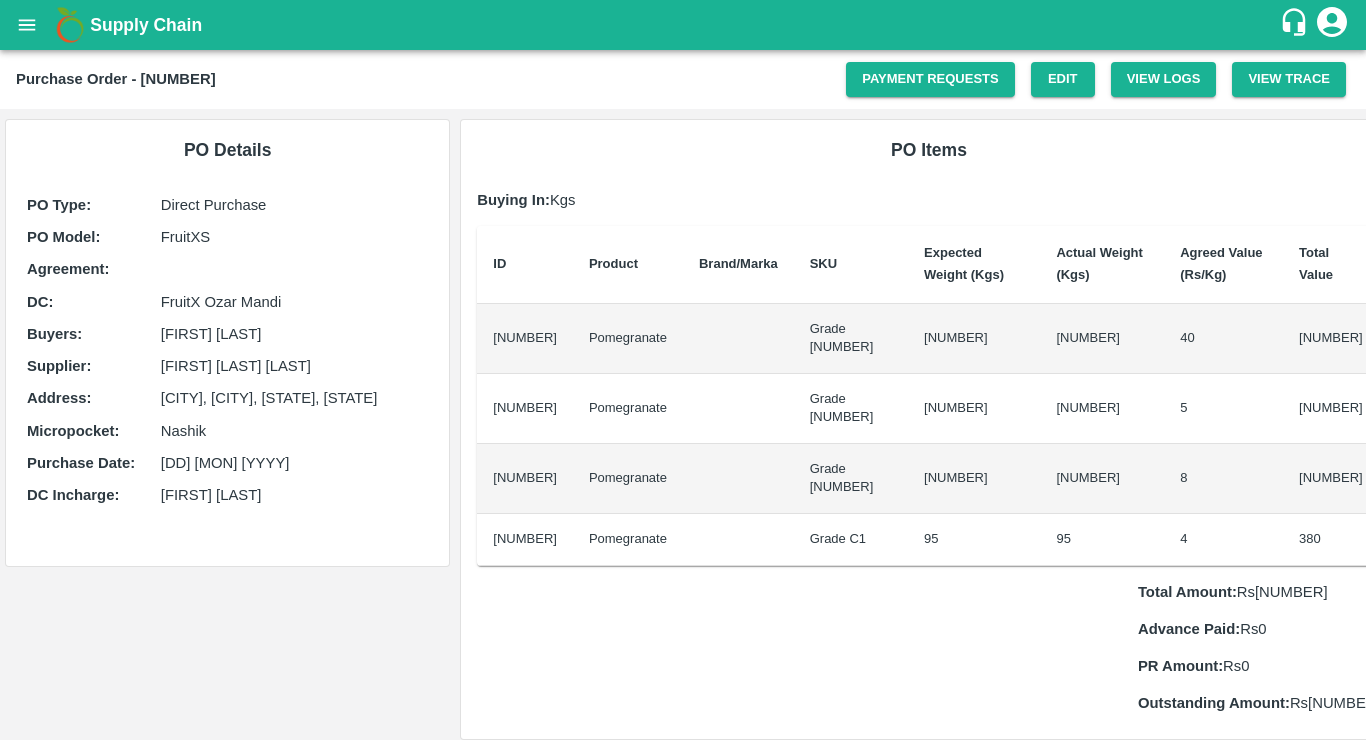 click on "Grade 5" at bounding box center [851, 479] 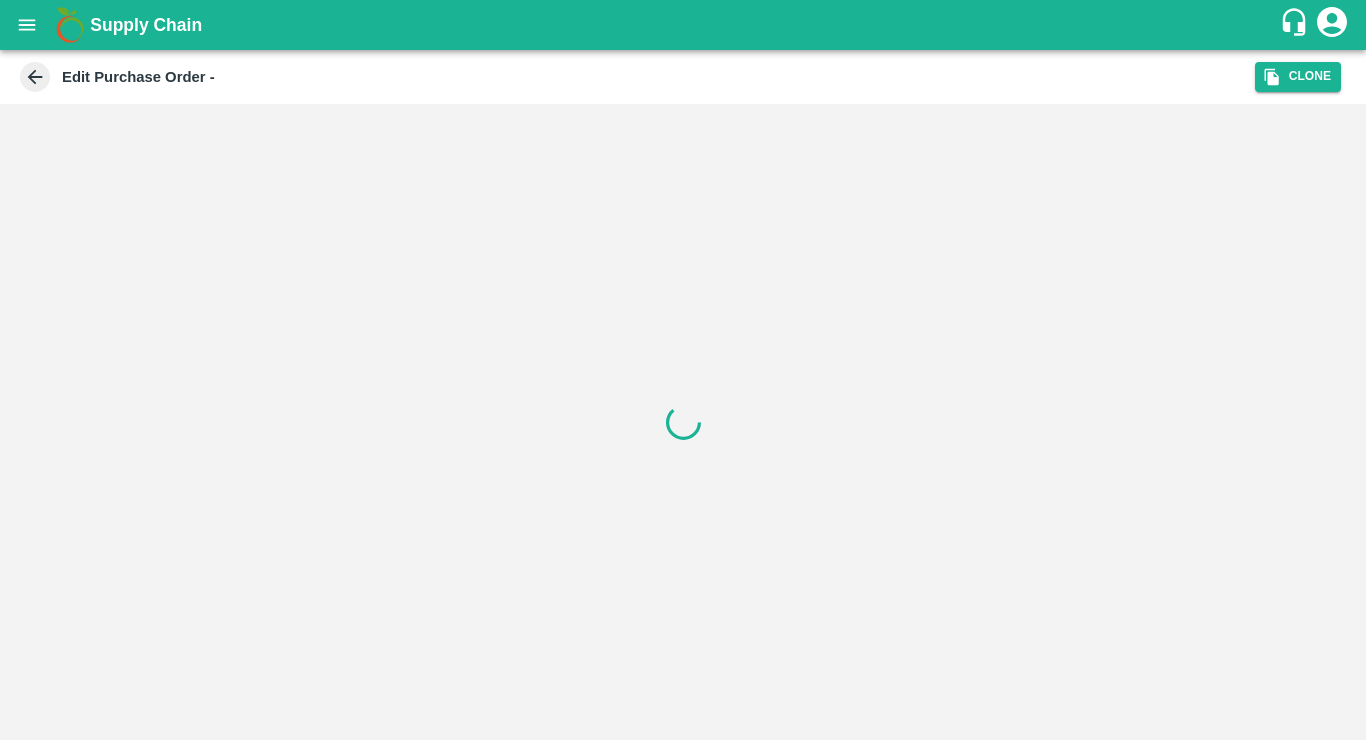 scroll, scrollTop: 0, scrollLeft: 0, axis: both 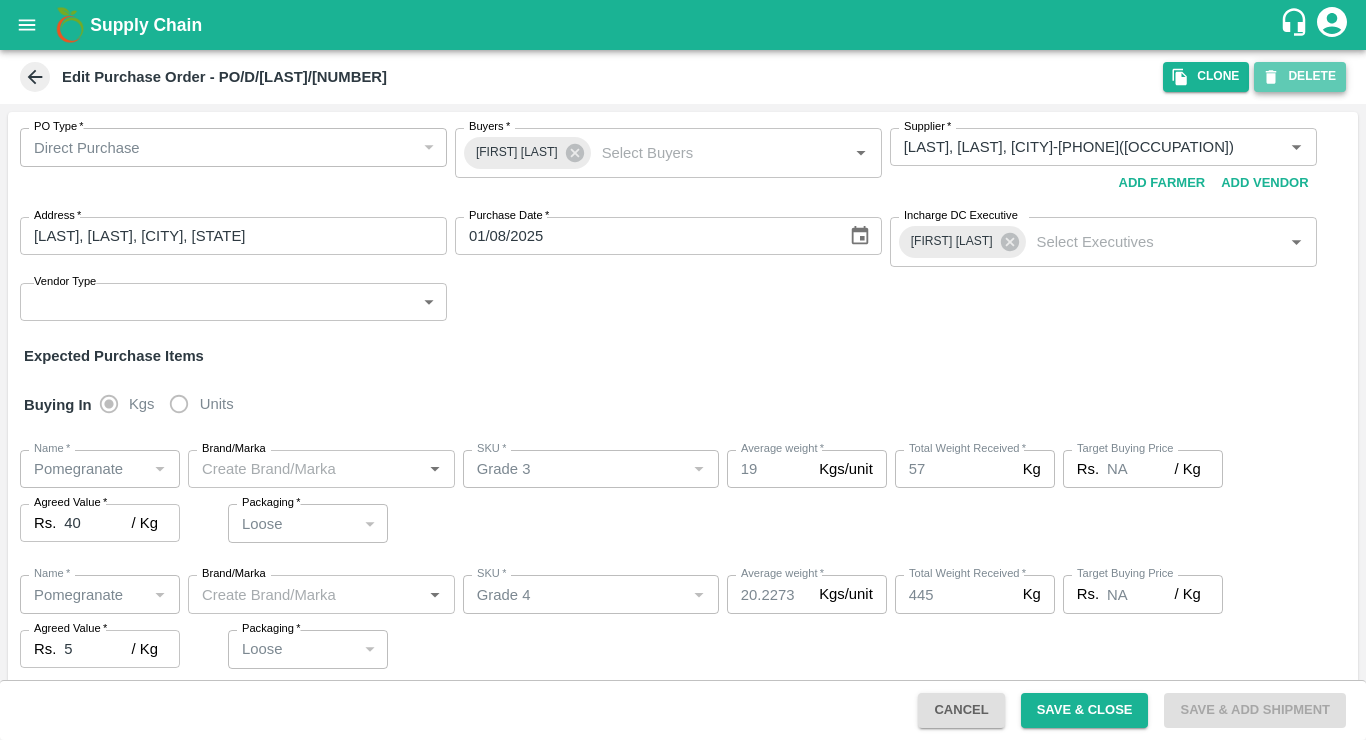 click on "DELETE" at bounding box center [1300, 76] 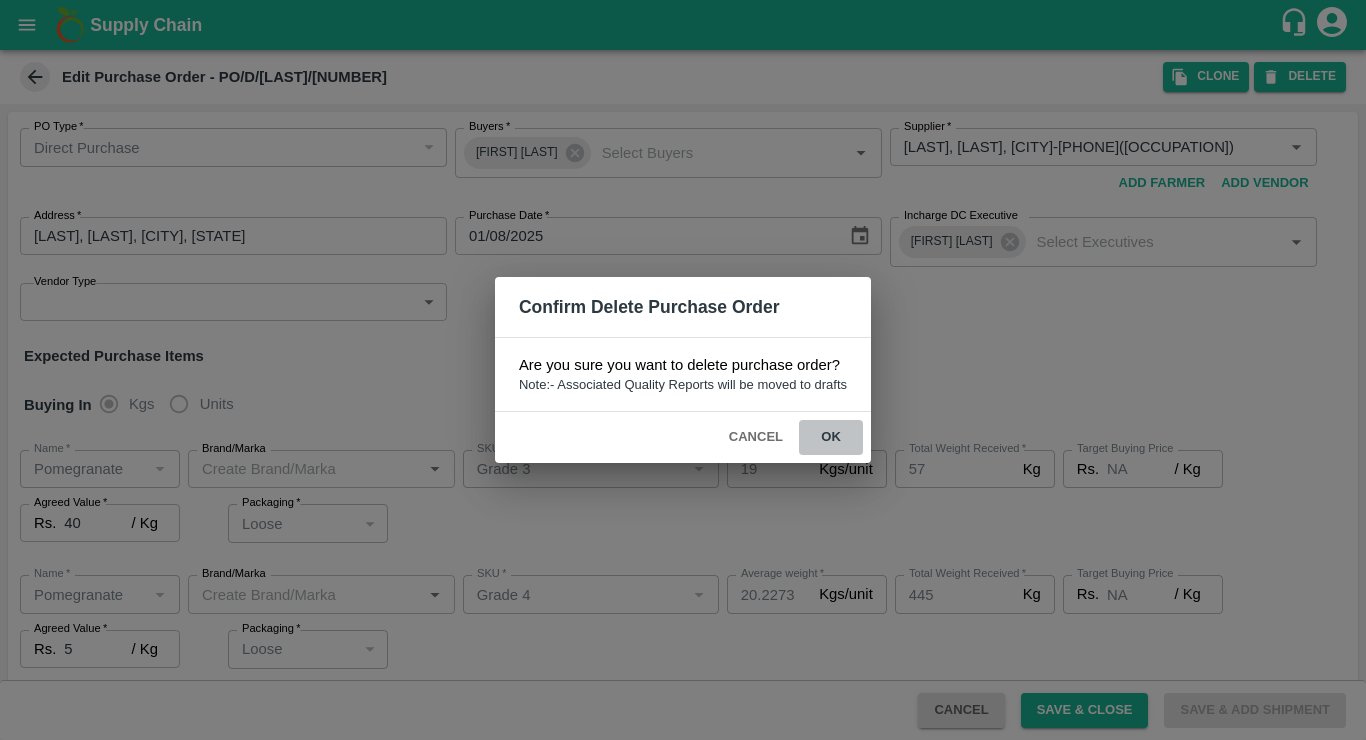 click on "ok" at bounding box center [831, 437] 